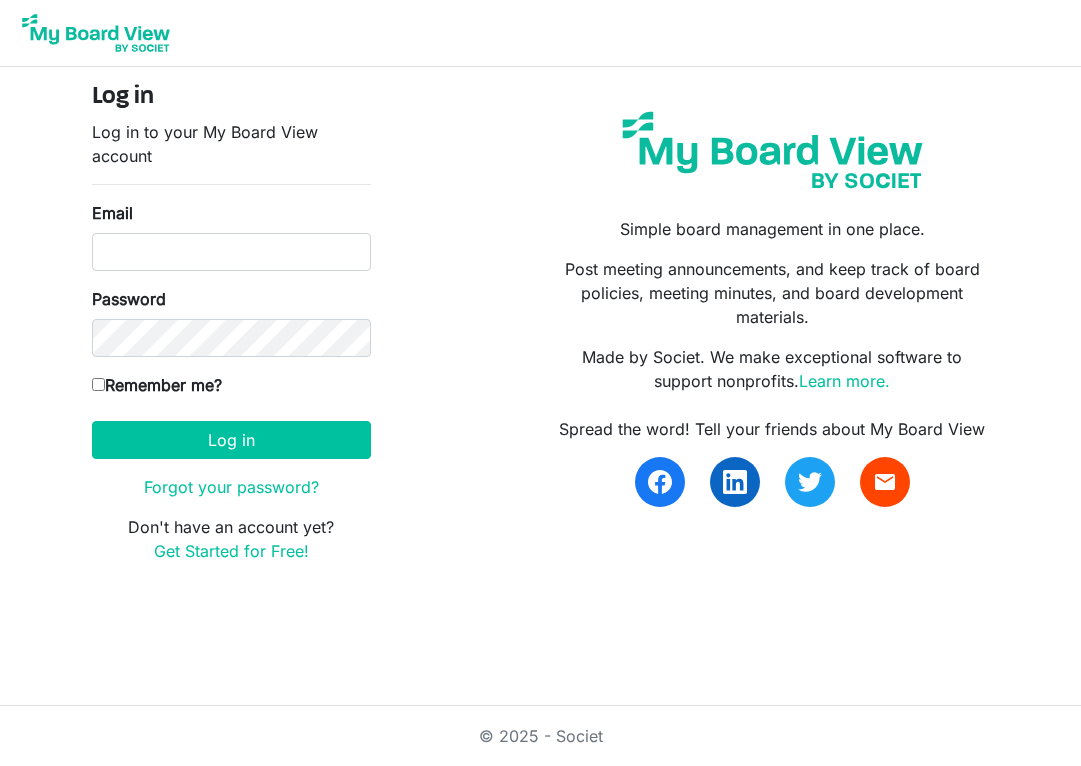 scroll, scrollTop: 0, scrollLeft: 0, axis: both 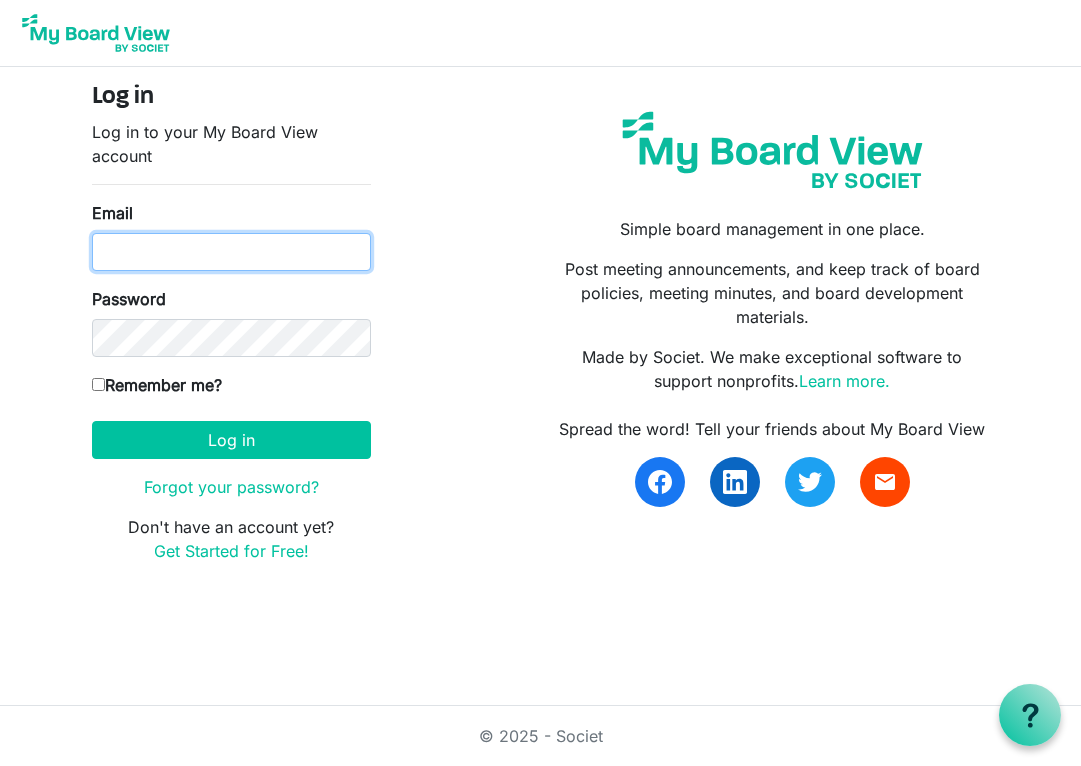 type on "[EMAIL]" 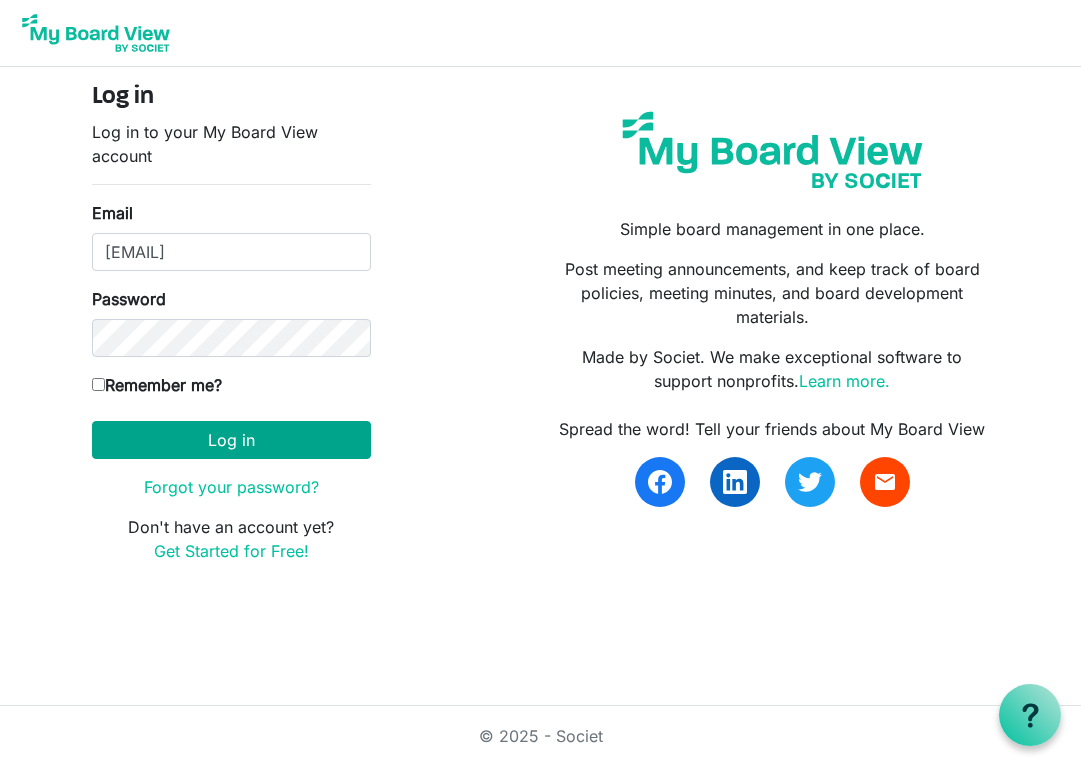 click on "Log in" at bounding box center [231, 440] 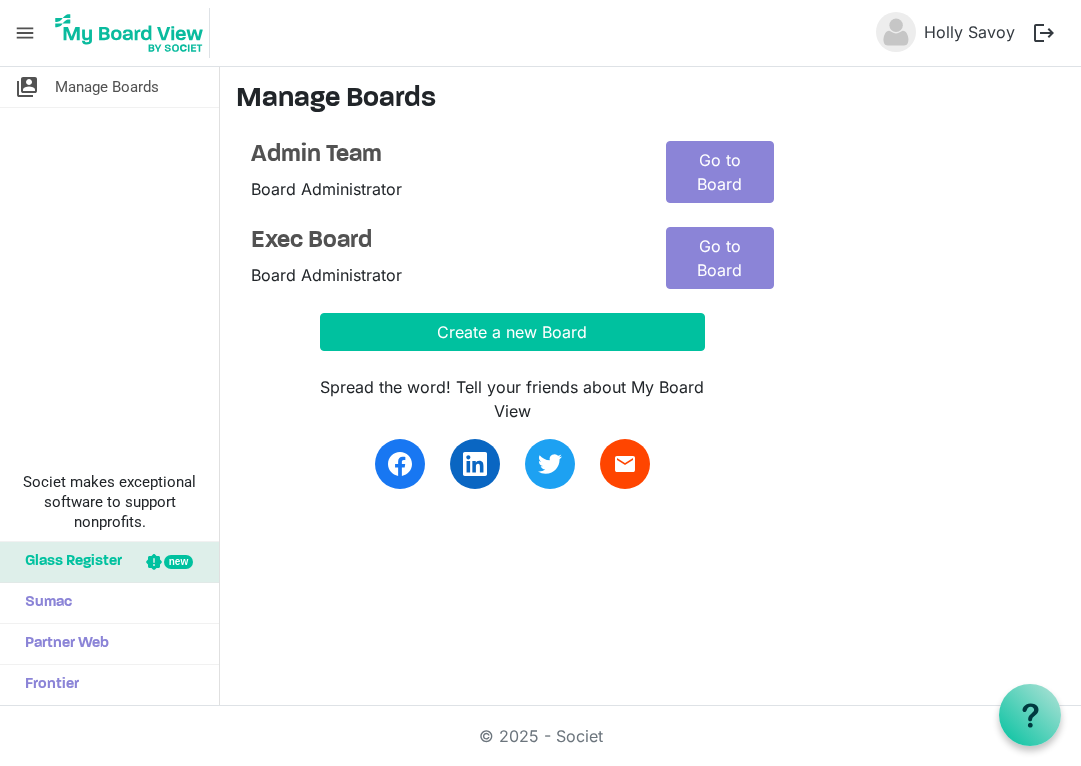 scroll, scrollTop: 0, scrollLeft: 0, axis: both 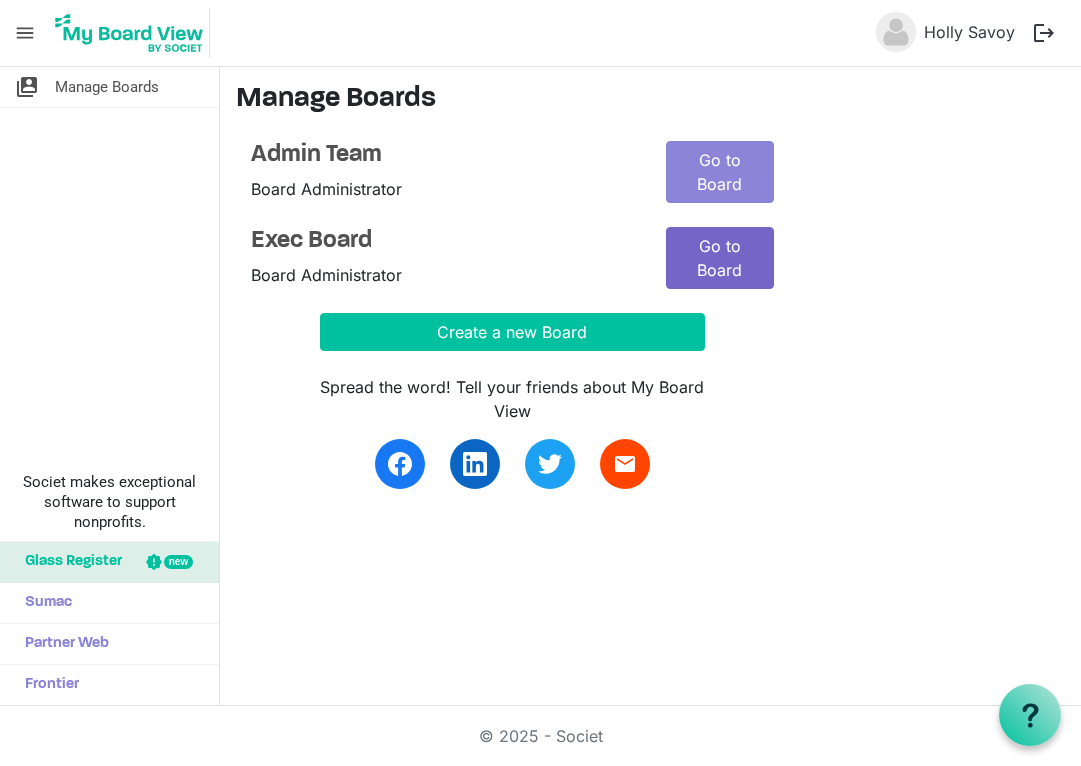 click on "Go to Board" at bounding box center (720, 258) 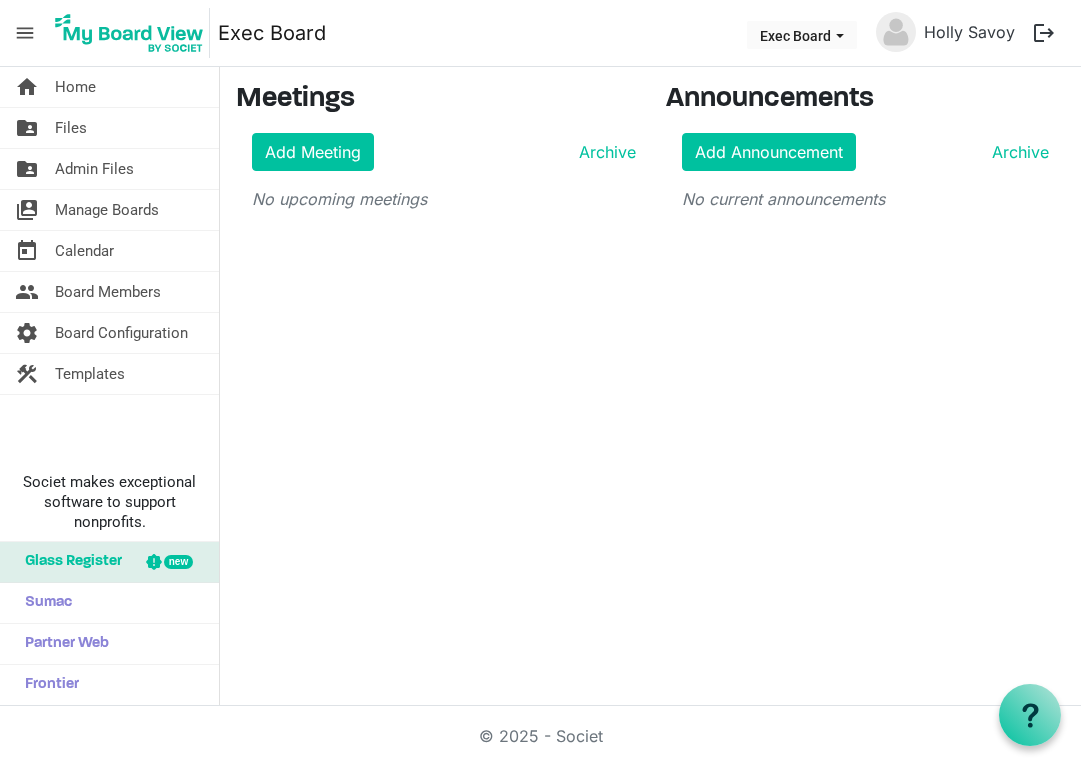 scroll, scrollTop: 0, scrollLeft: 0, axis: both 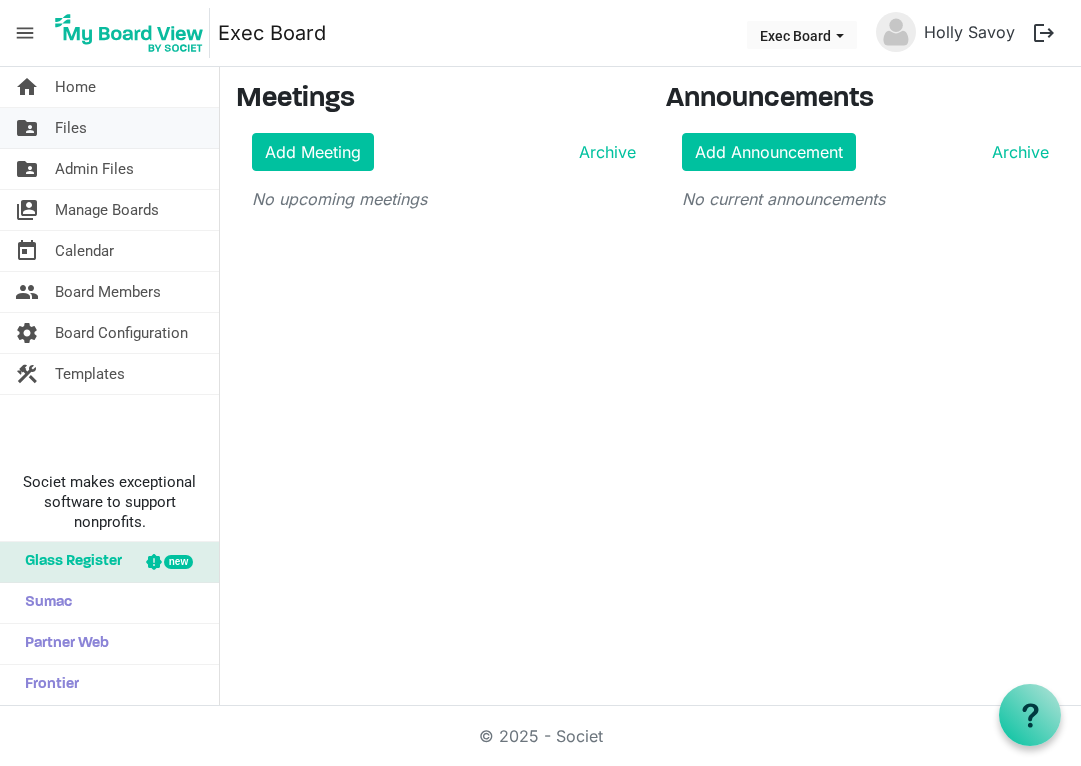 click on "Files" at bounding box center (71, 128) 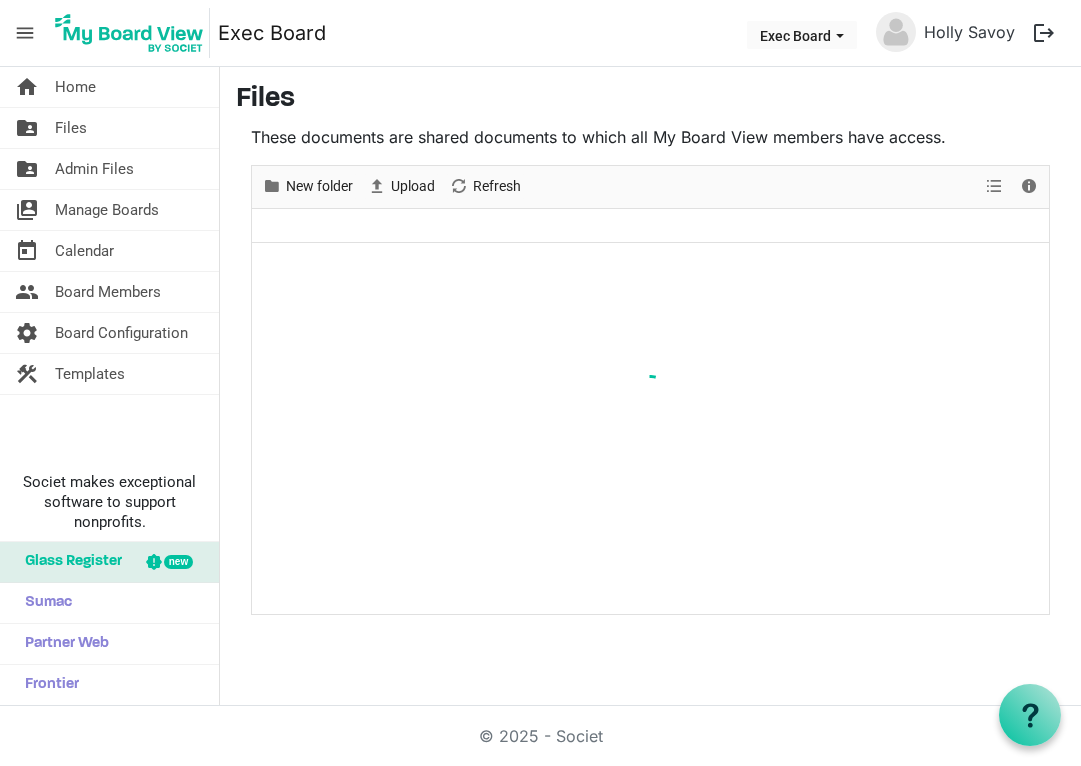 scroll, scrollTop: 0, scrollLeft: 0, axis: both 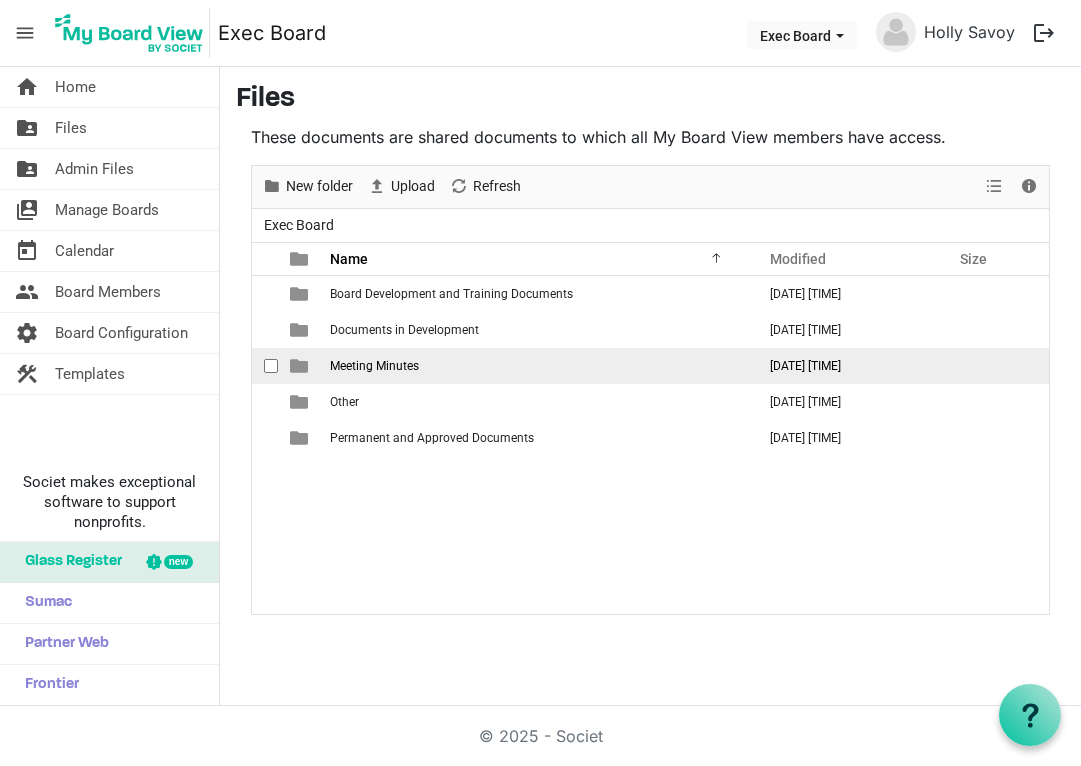 click on "Meeting Minutes" at bounding box center [374, 366] 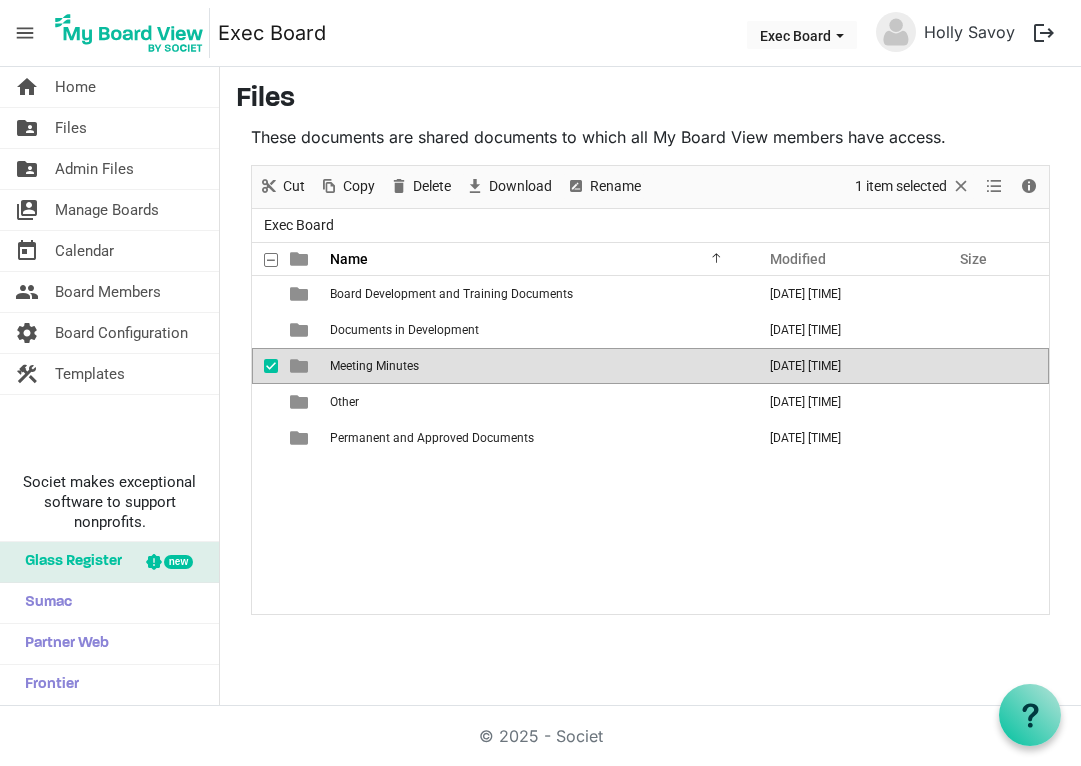 click at bounding box center [265, 366] 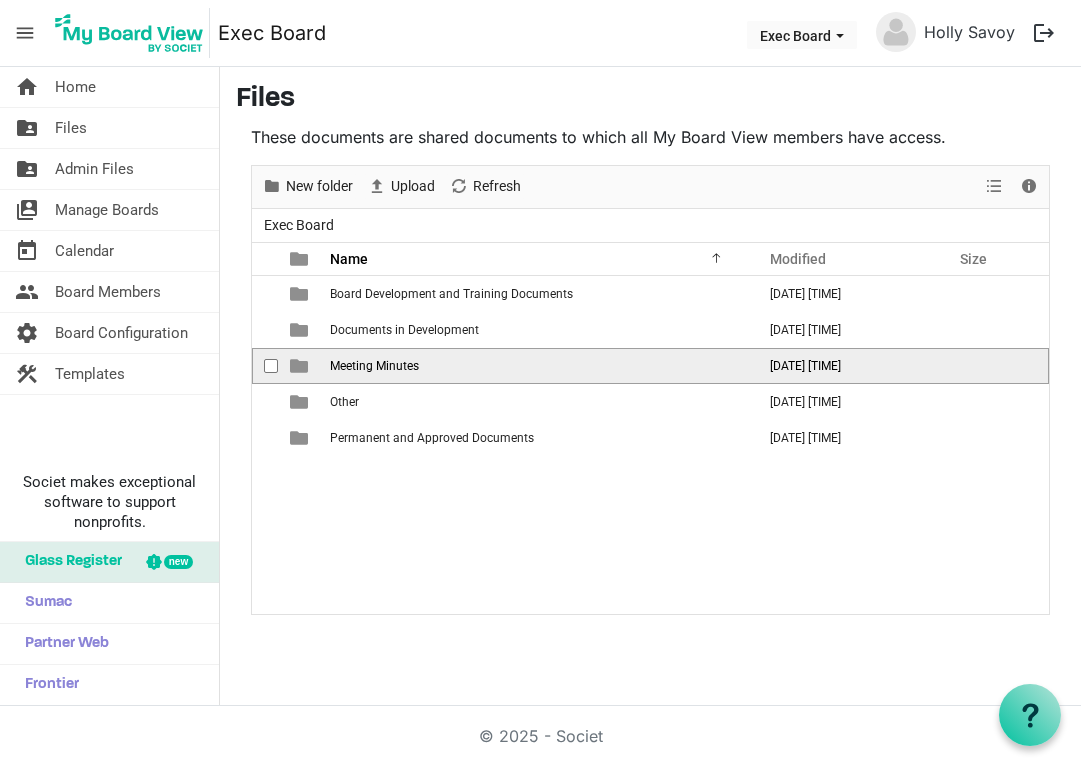 click at bounding box center [299, 366] 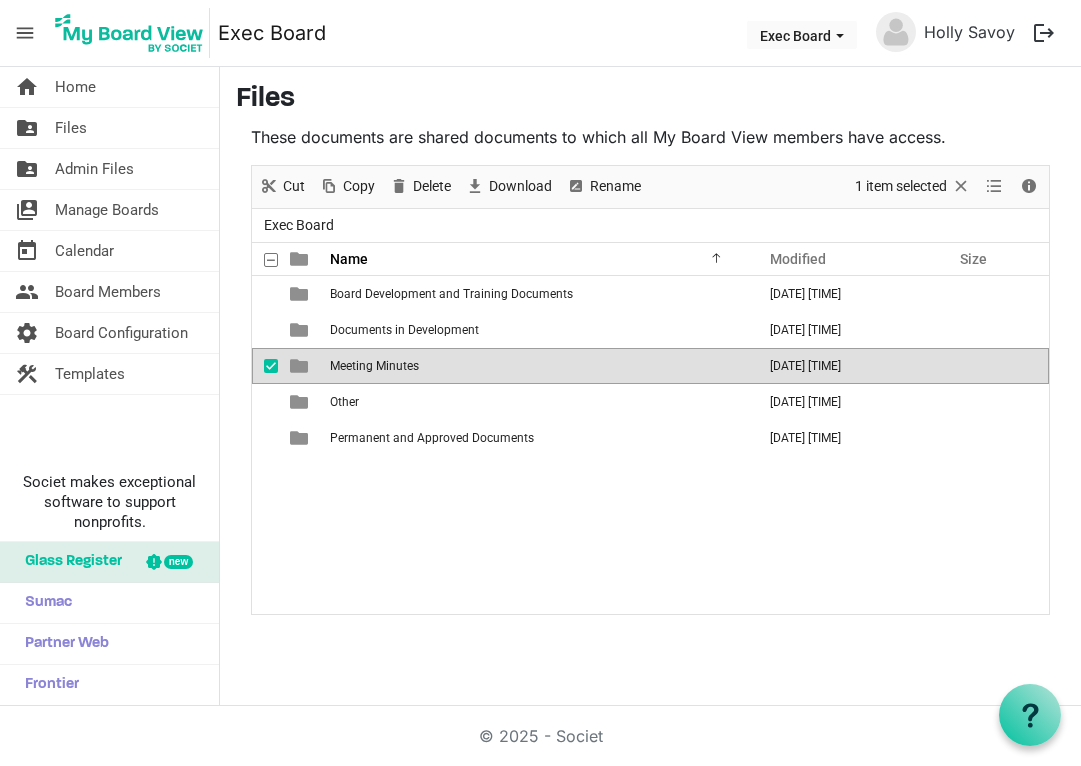 click at bounding box center (276, 366) 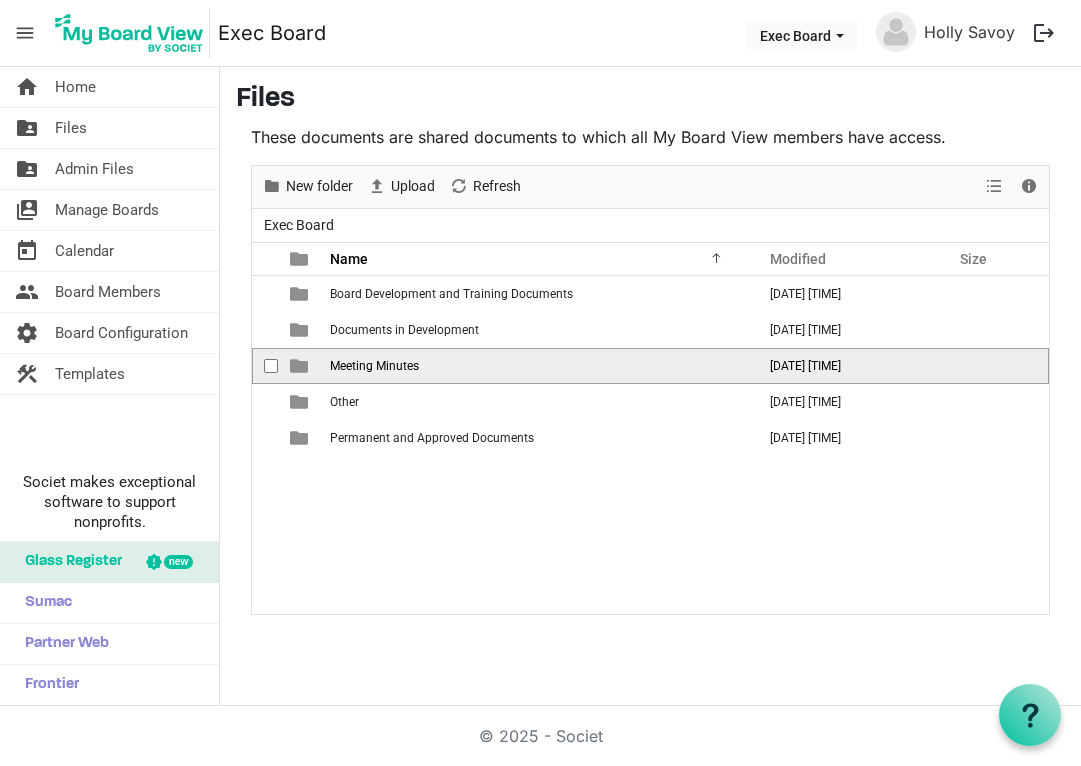 click on "Meeting Minutes" at bounding box center (374, 366) 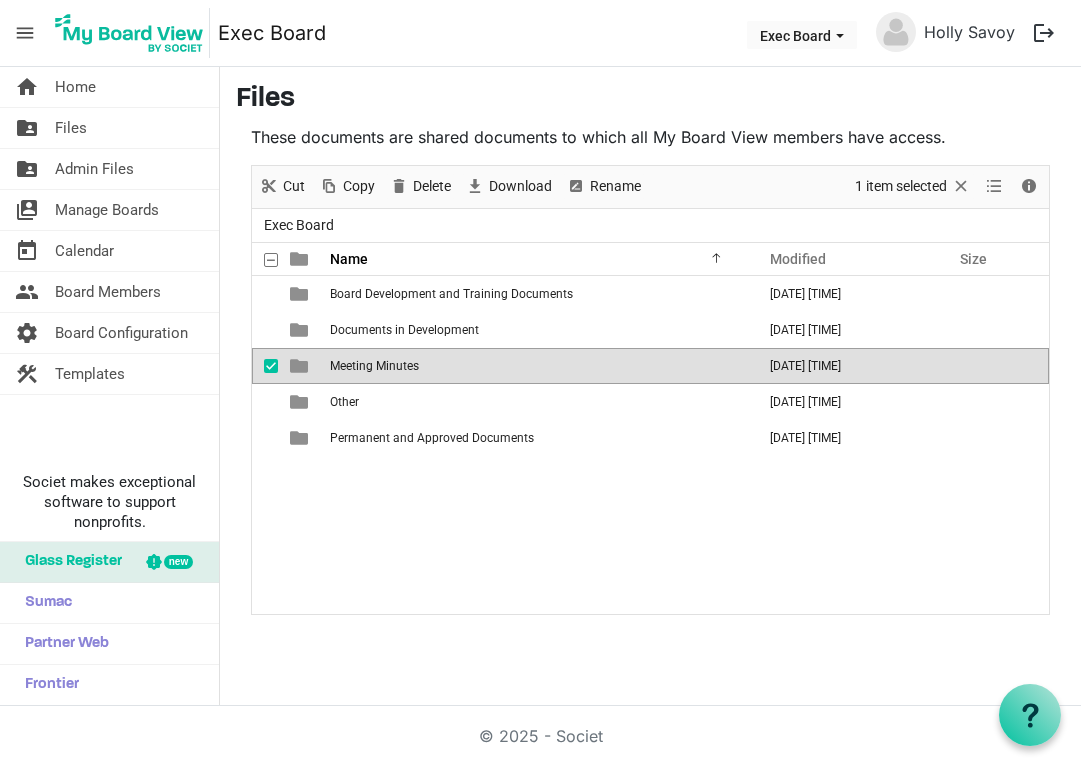 click on "Meeting Minutes" at bounding box center (374, 366) 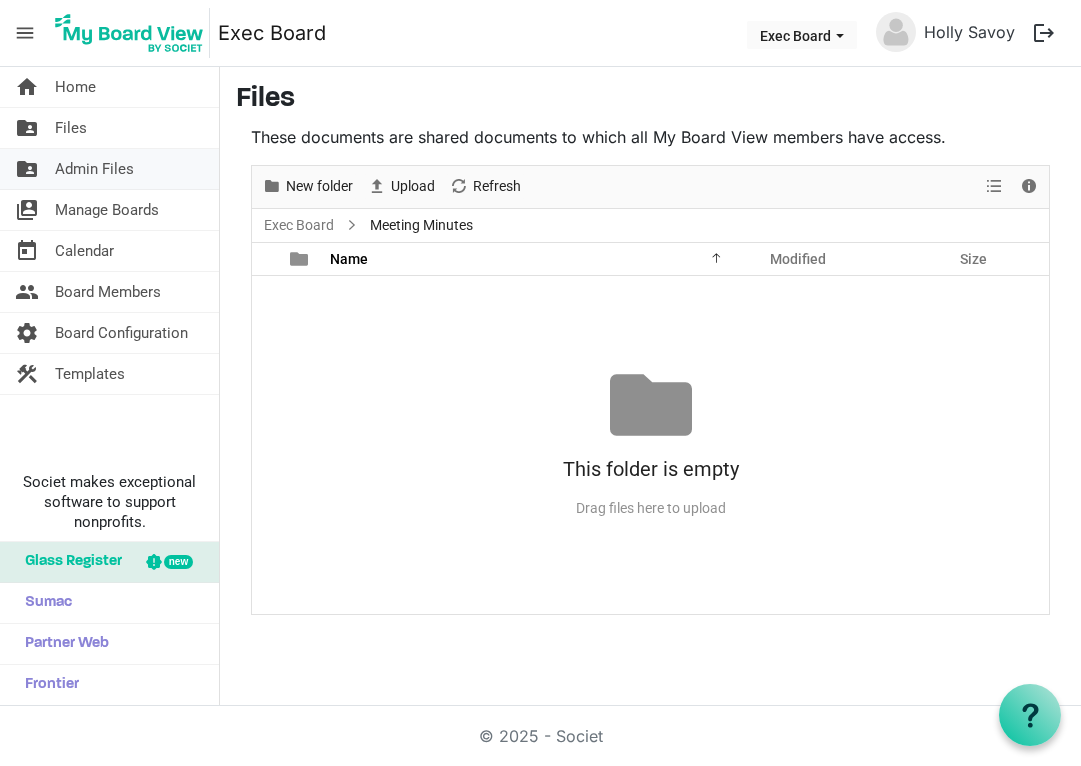 click on "Admin Files" at bounding box center [94, 169] 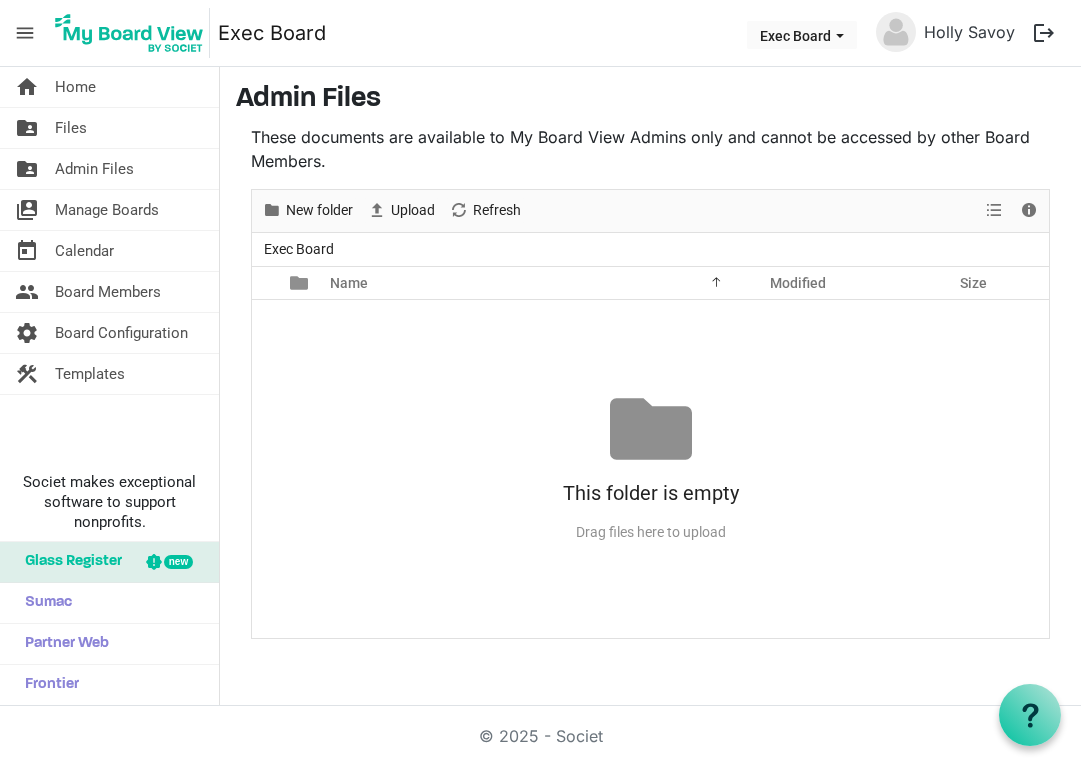 scroll, scrollTop: 0, scrollLeft: 0, axis: both 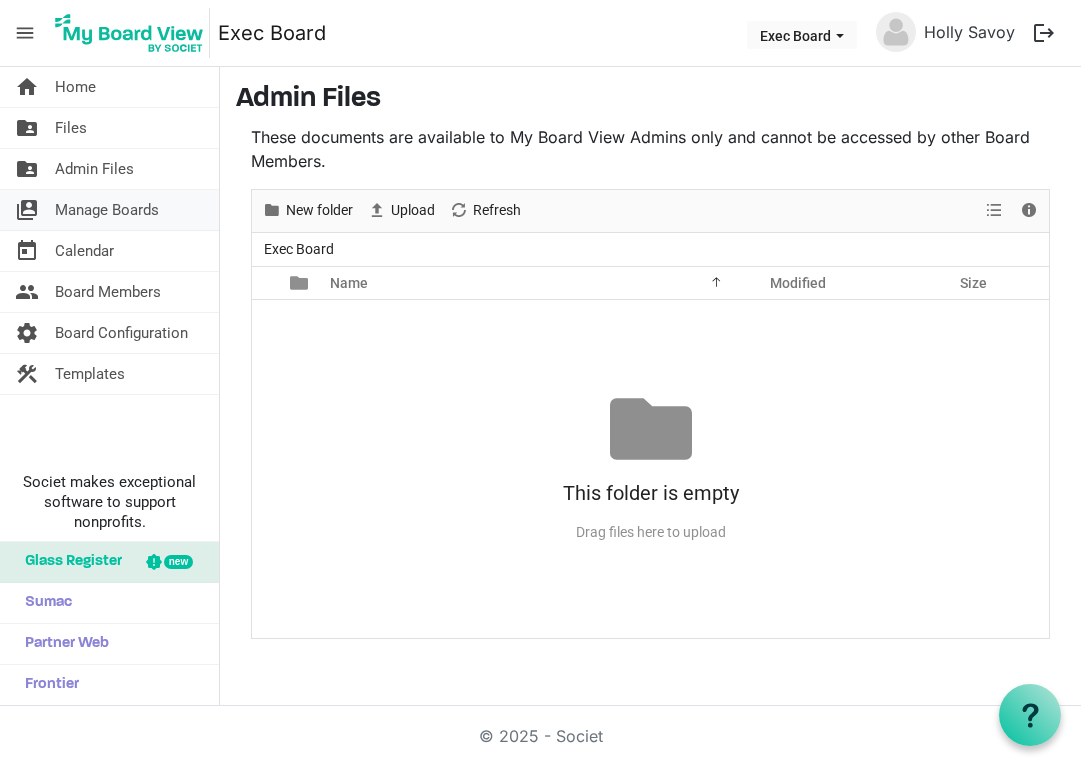 click on "Manage Boards" at bounding box center (107, 210) 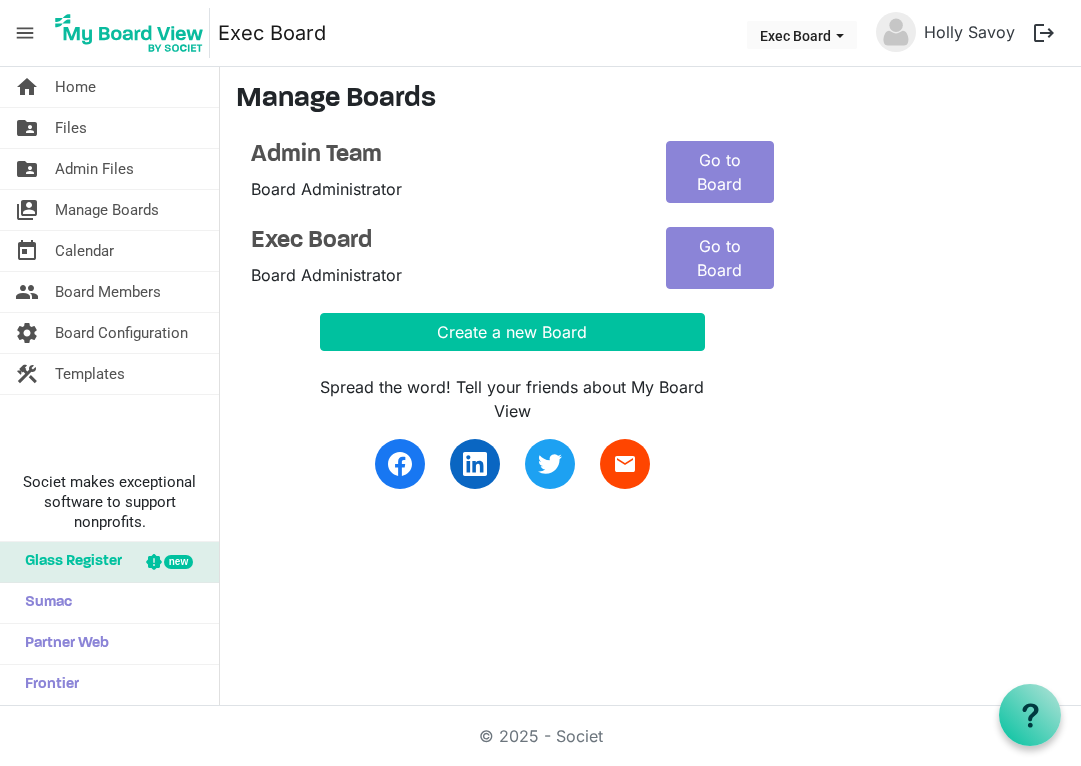 scroll, scrollTop: 0, scrollLeft: 0, axis: both 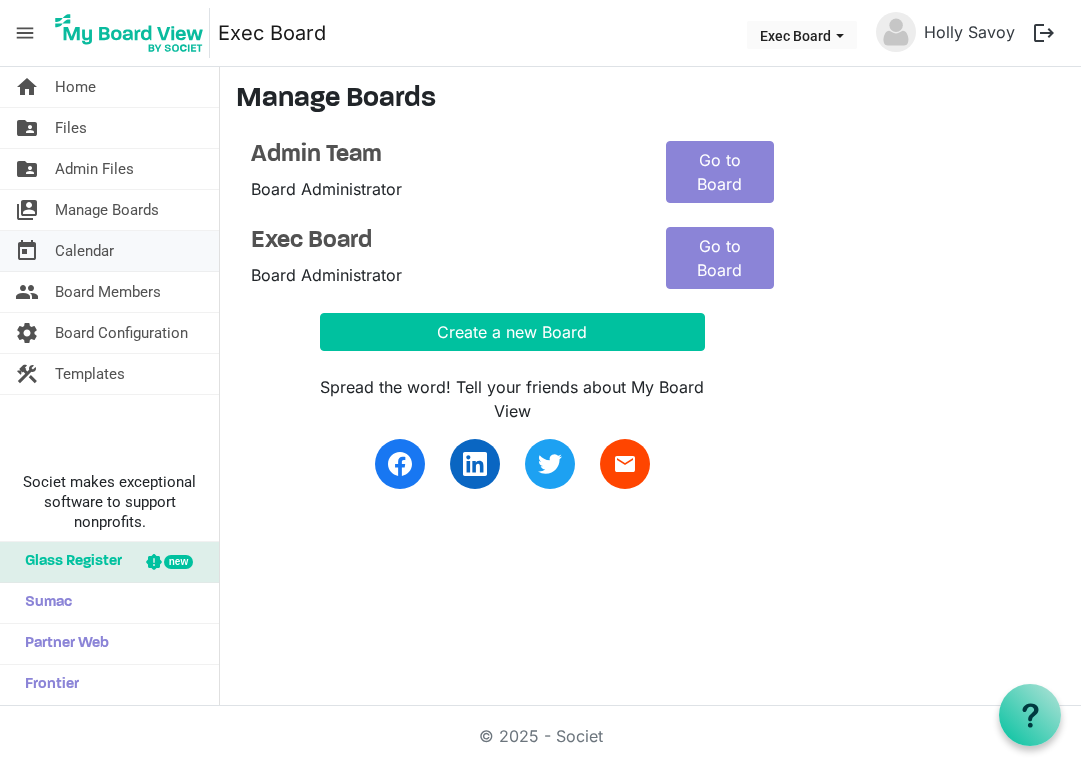 click on "Calendar" at bounding box center [84, 251] 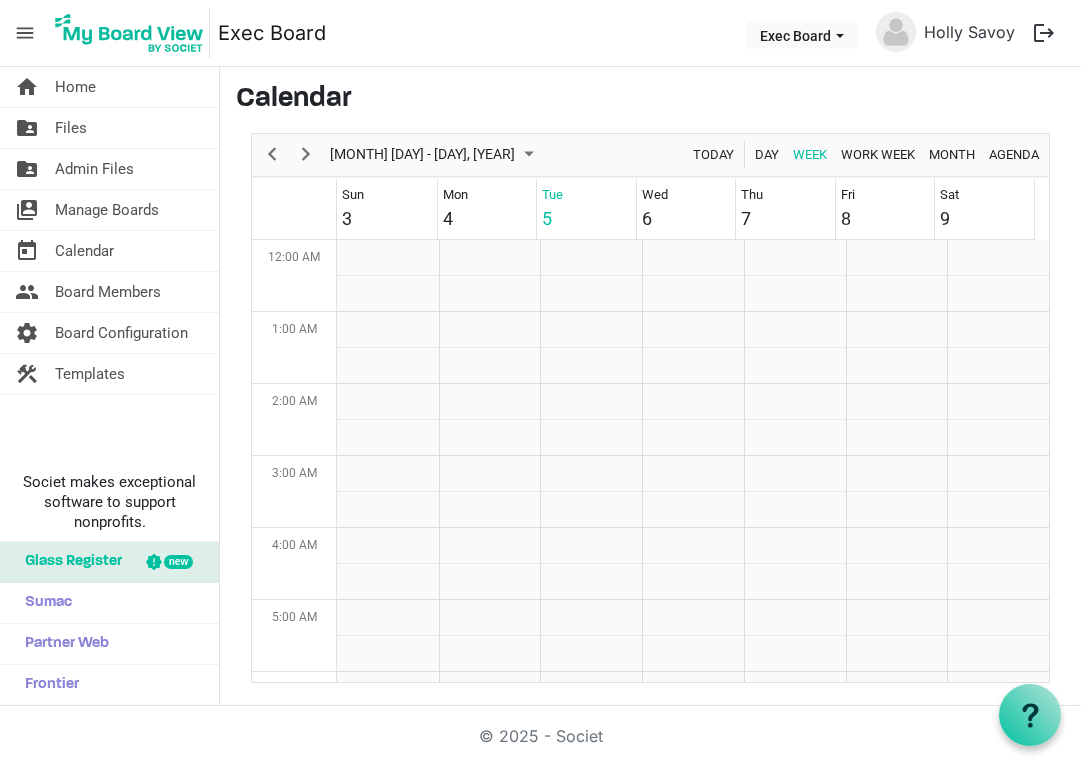 scroll, scrollTop: 0, scrollLeft: 0, axis: both 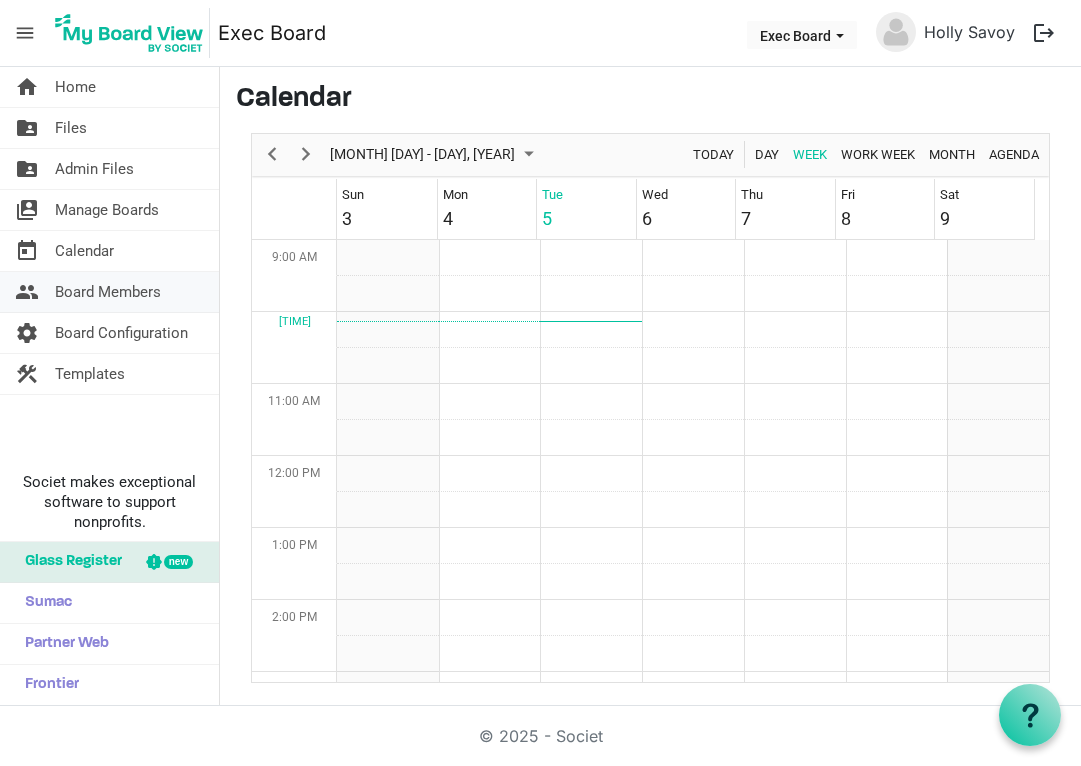 click on "Board Members" at bounding box center (108, 292) 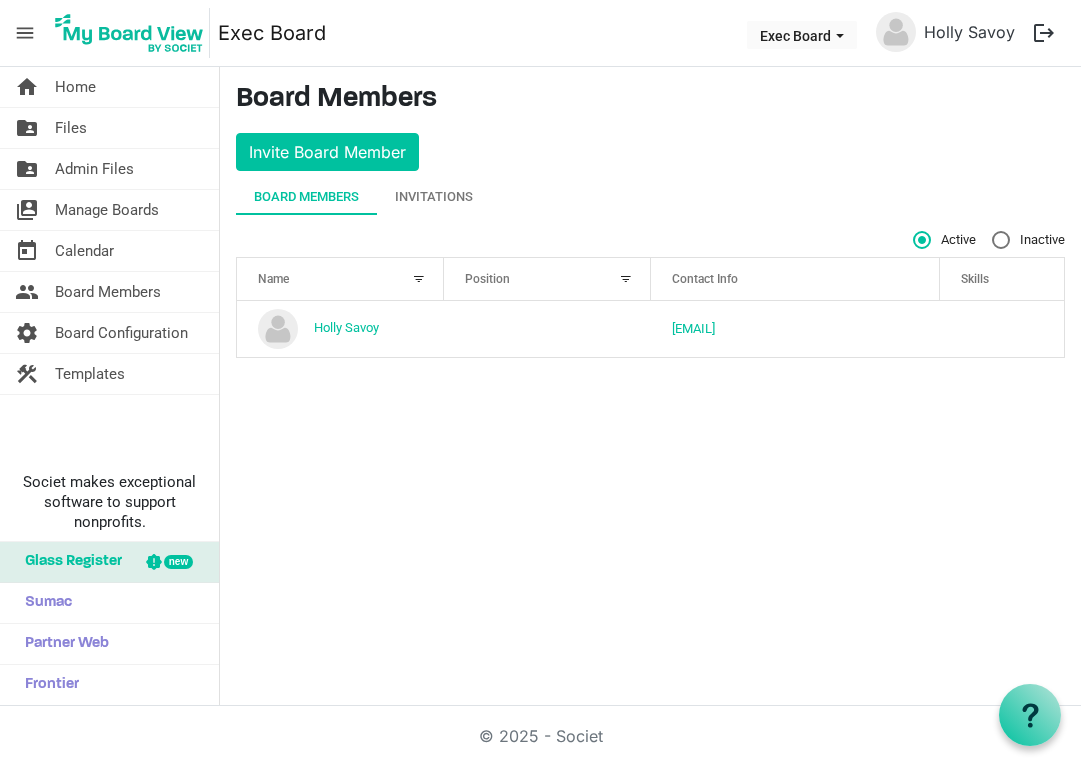 scroll, scrollTop: 0, scrollLeft: 0, axis: both 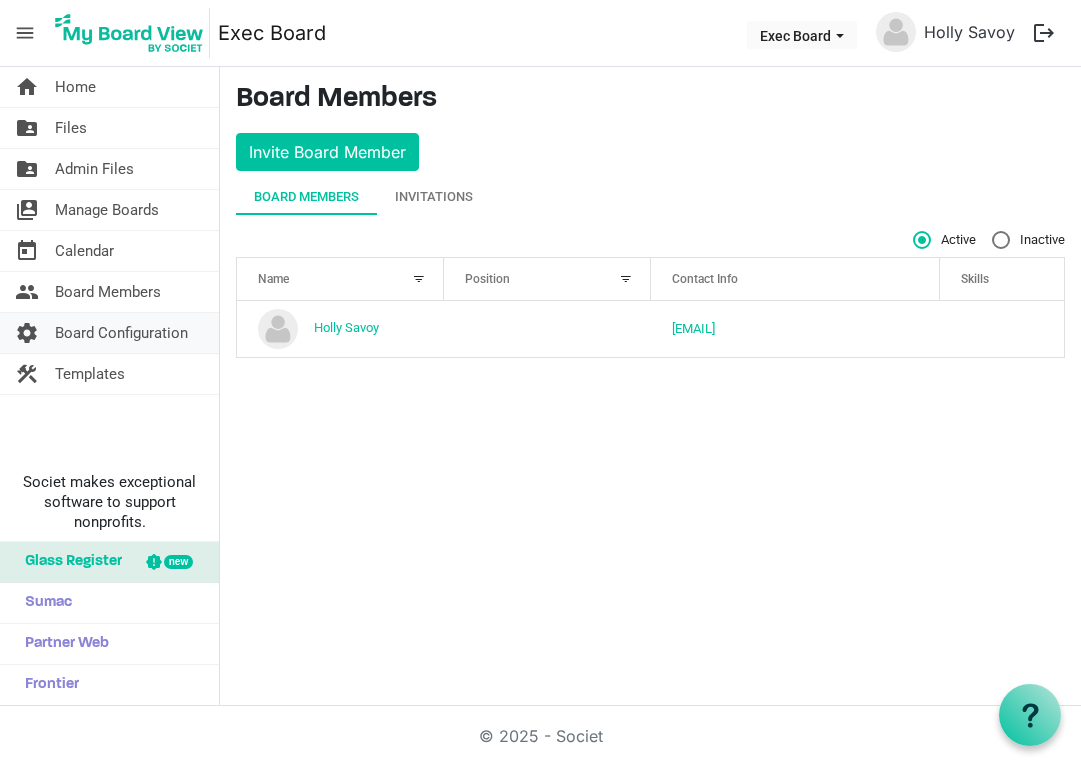 click on "Board Configuration" at bounding box center [121, 333] 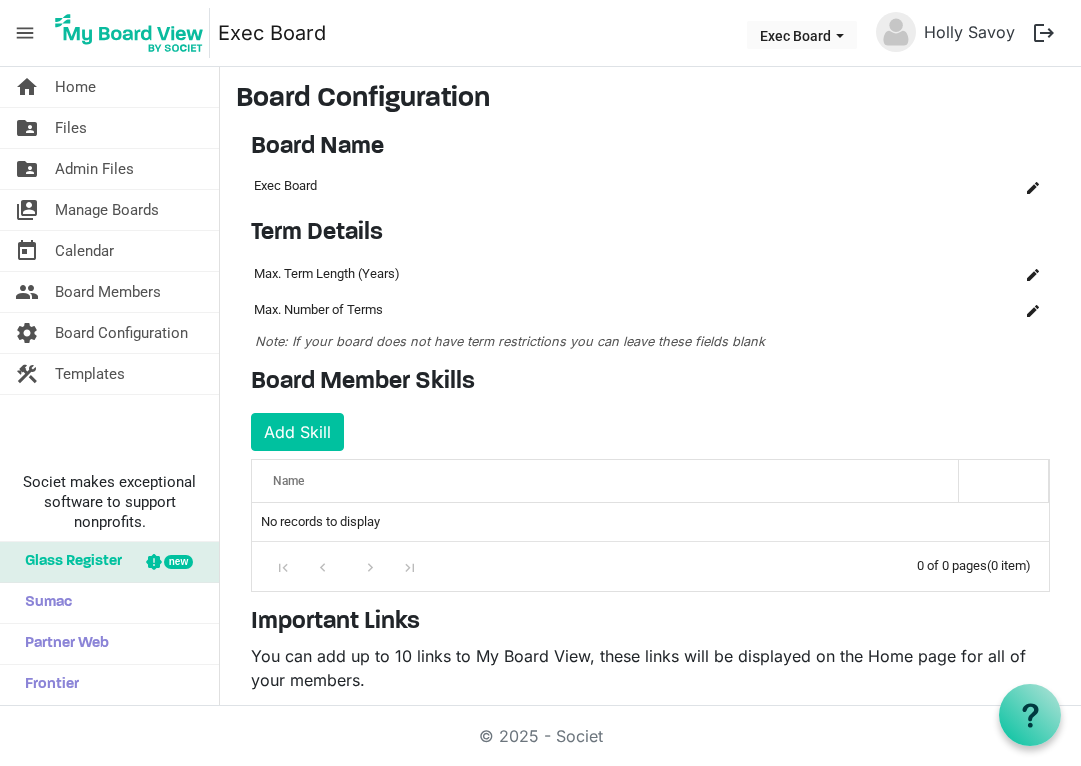 scroll, scrollTop: 0, scrollLeft: 0, axis: both 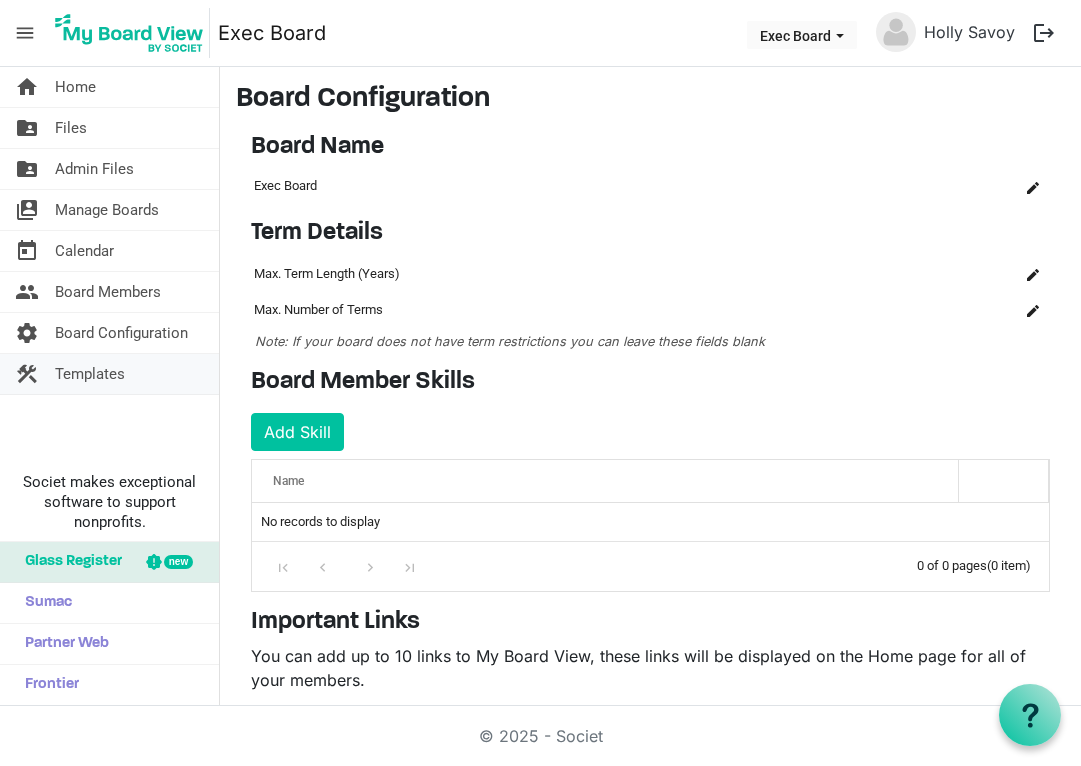 click on "Templates" at bounding box center (90, 374) 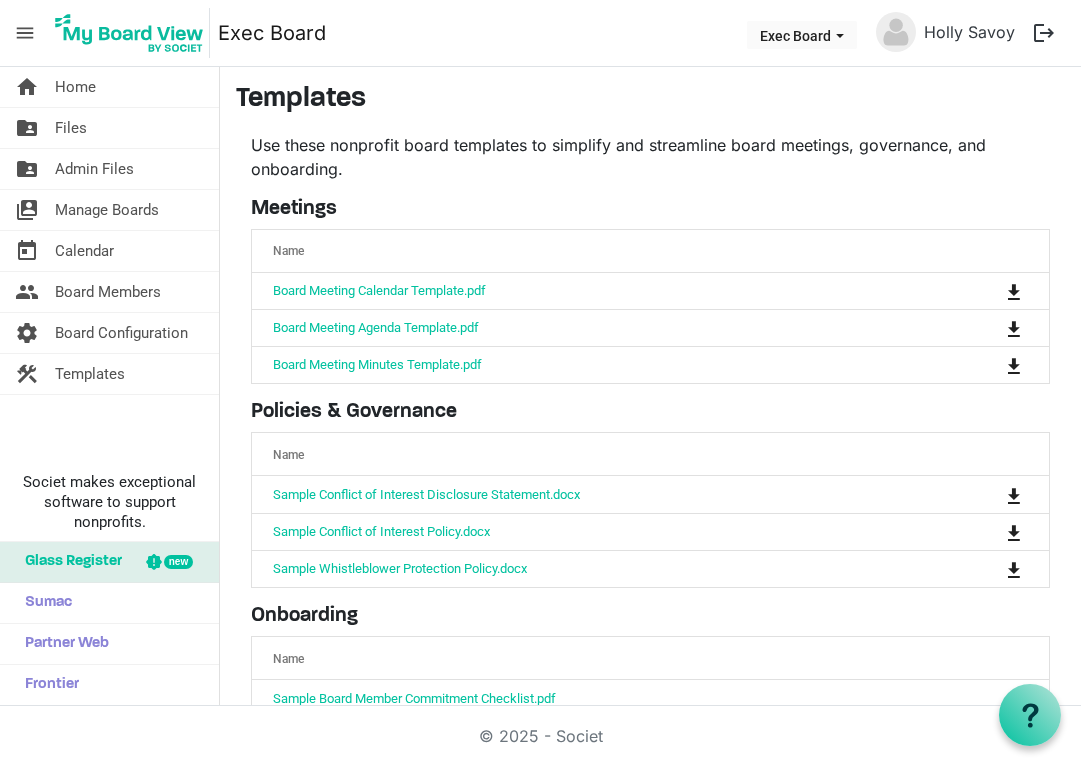 scroll, scrollTop: 0, scrollLeft: 0, axis: both 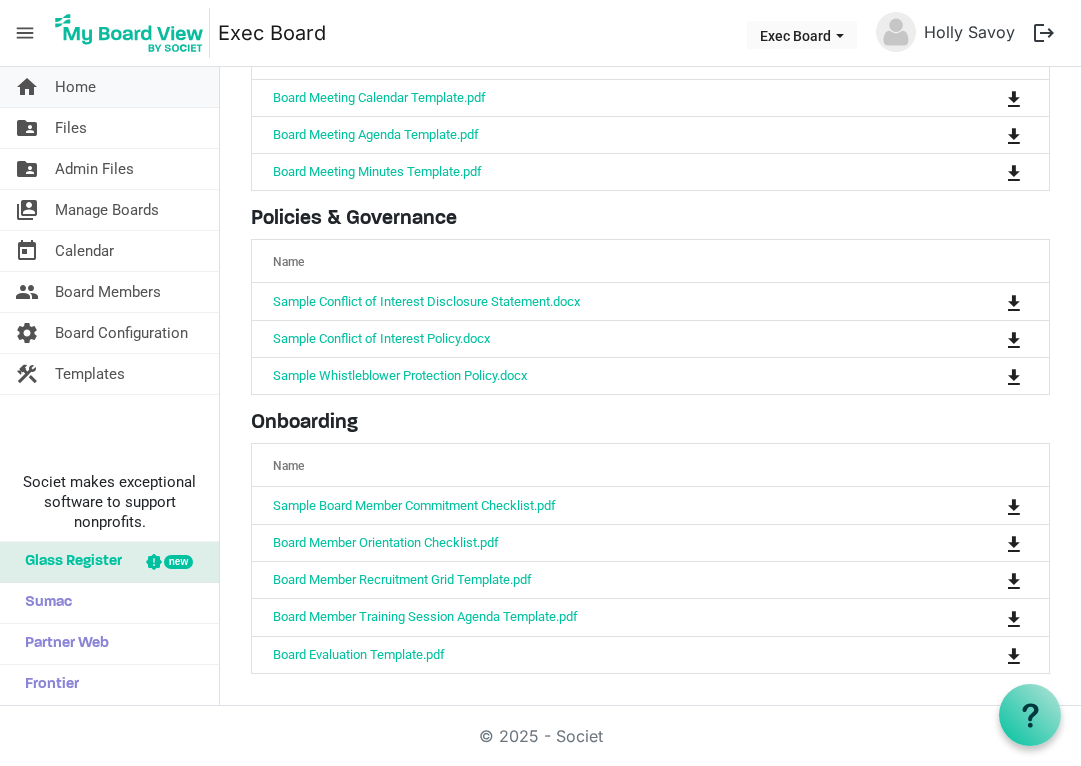 click on "Home" at bounding box center [75, 87] 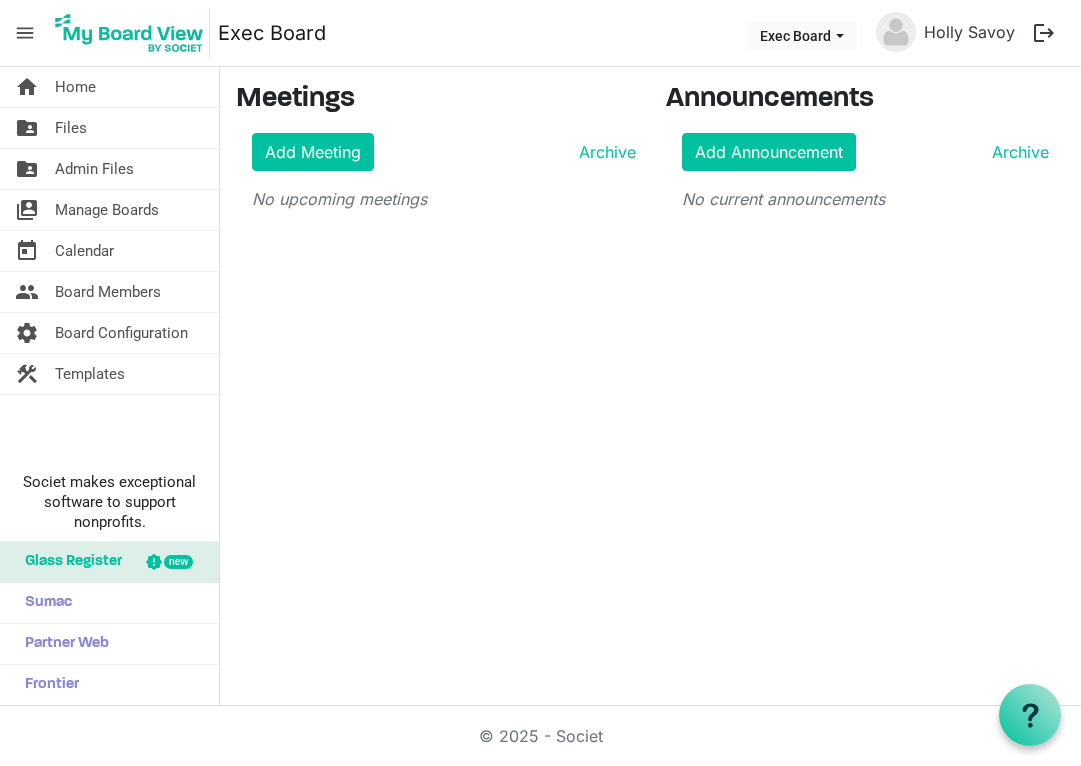 scroll, scrollTop: 0, scrollLeft: 0, axis: both 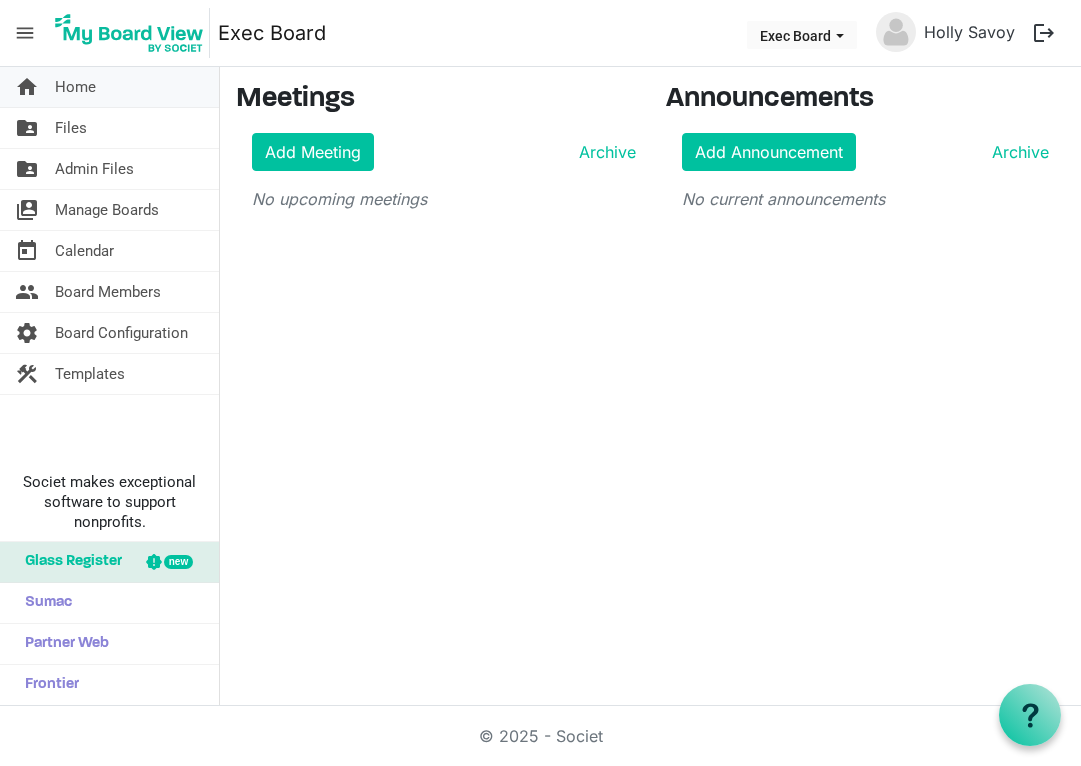 click on "Home" at bounding box center [75, 87] 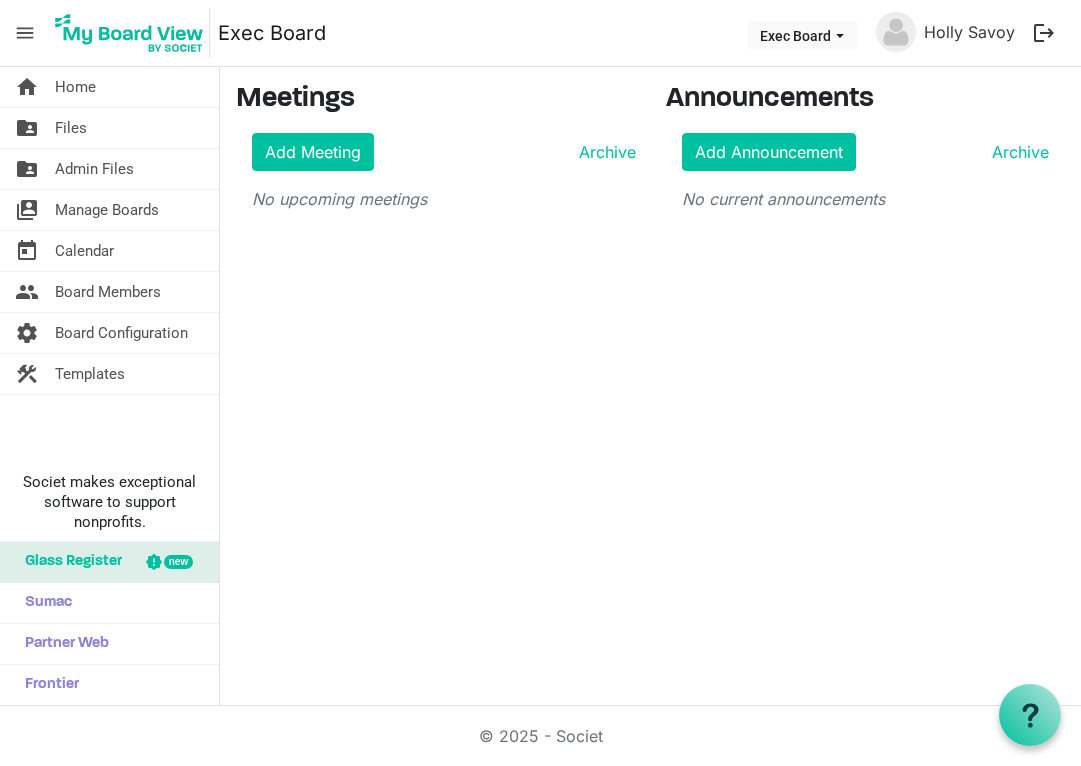 scroll, scrollTop: 0, scrollLeft: 0, axis: both 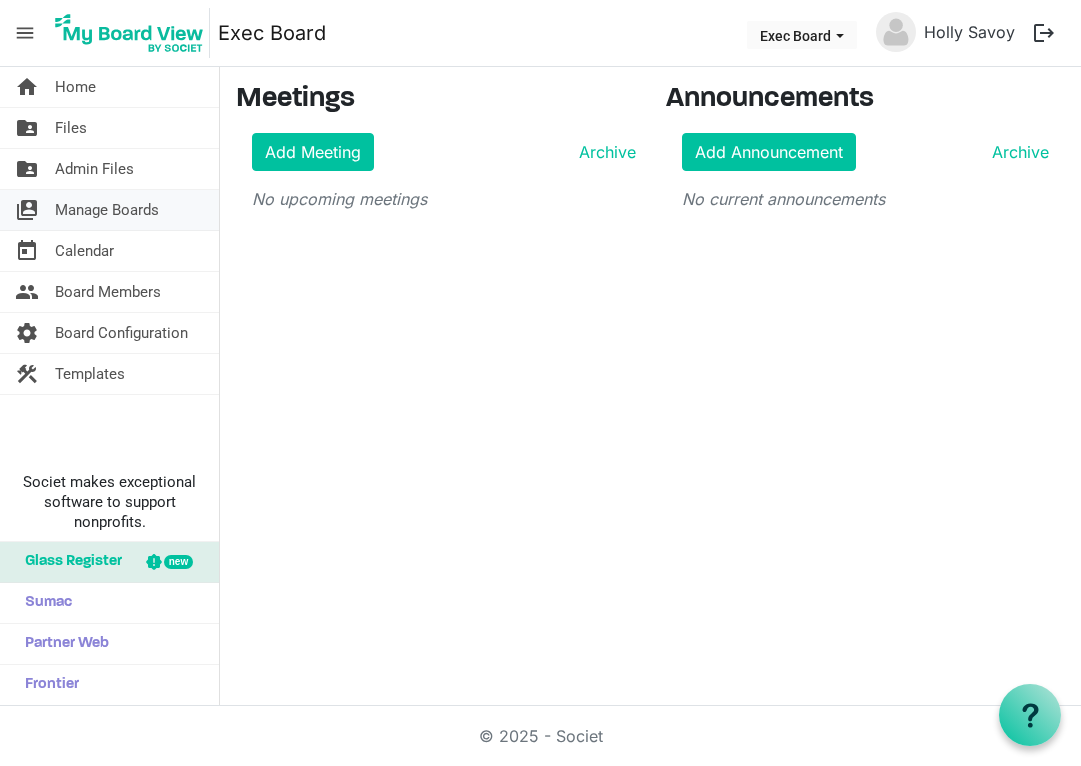 click on "Manage Boards" at bounding box center (107, 210) 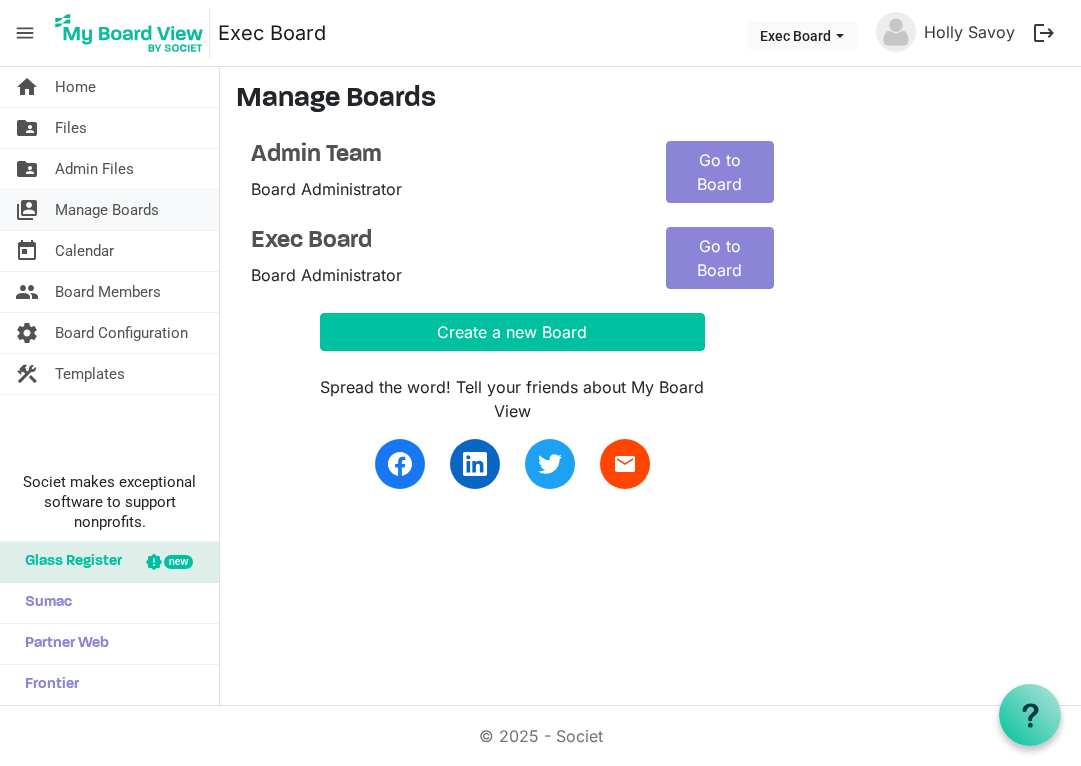 scroll, scrollTop: 0, scrollLeft: 0, axis: both 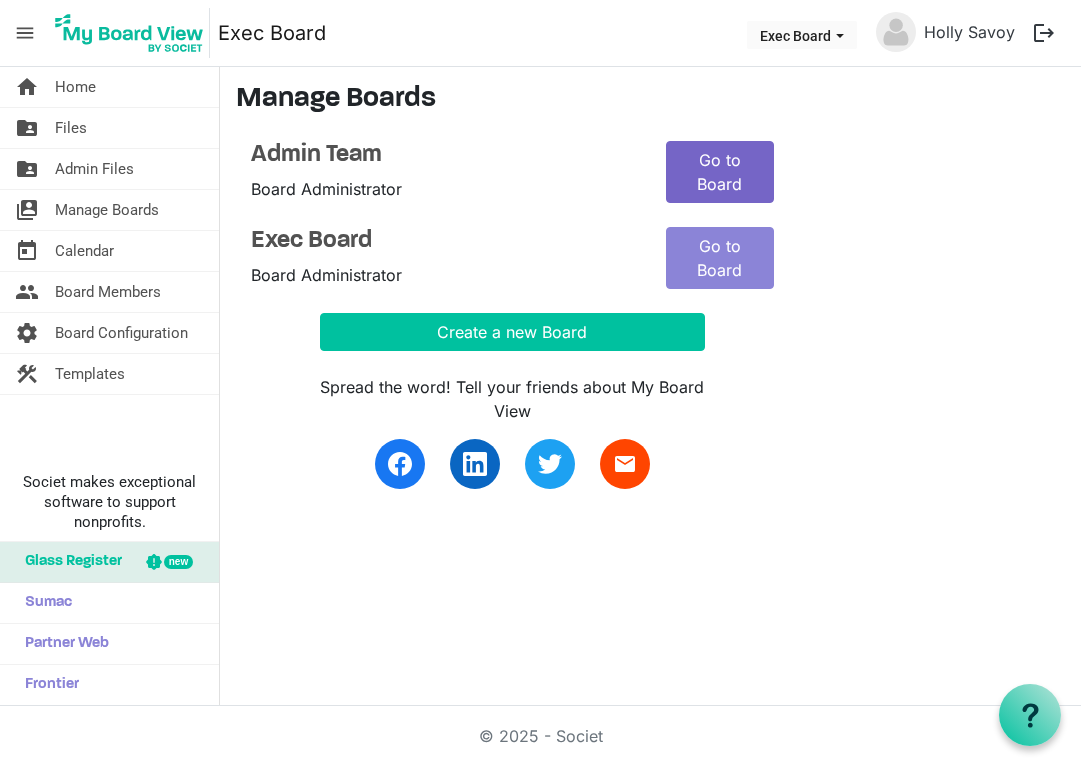 click on "Go to Board" at bounding box center [720, 172] 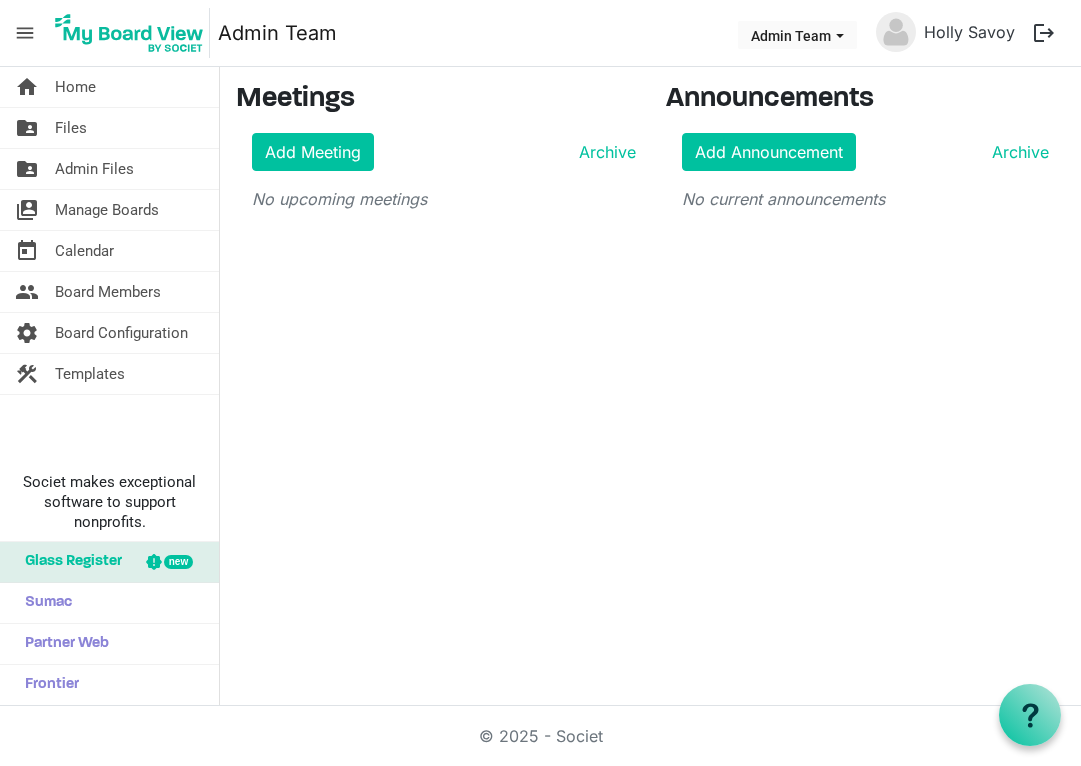 scroll, scrollTop: 0, scrollLeft: 0, axis: both 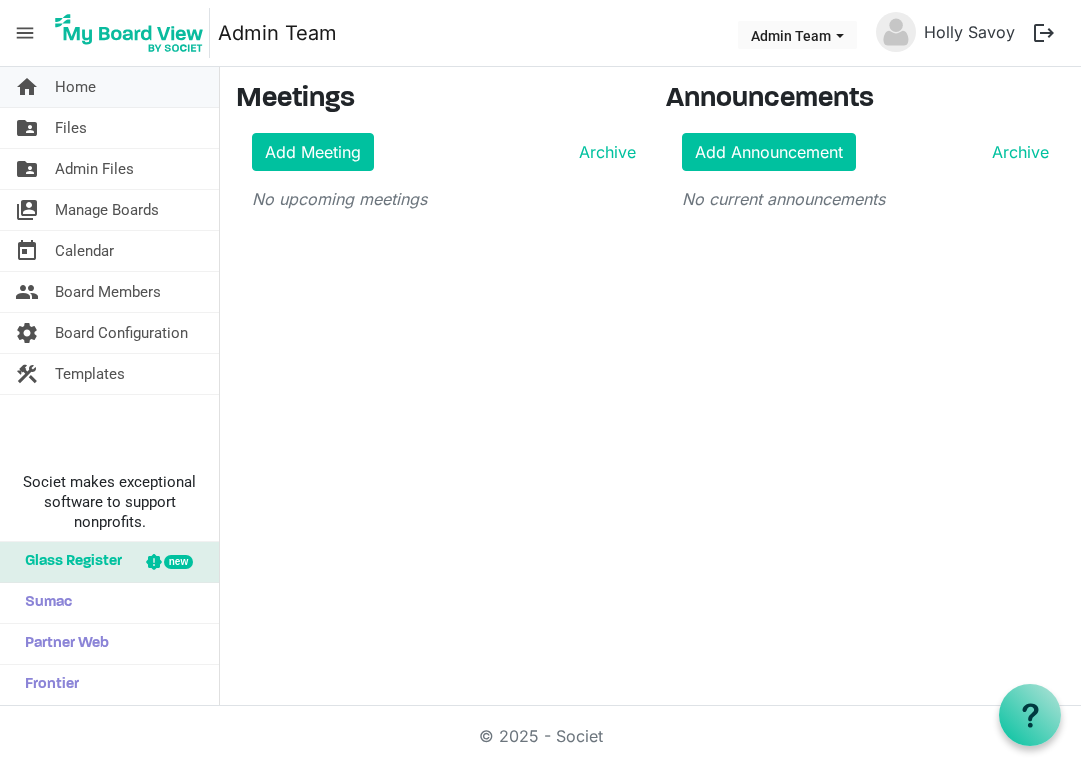 click on "Home" at bounding box center (75, 87) 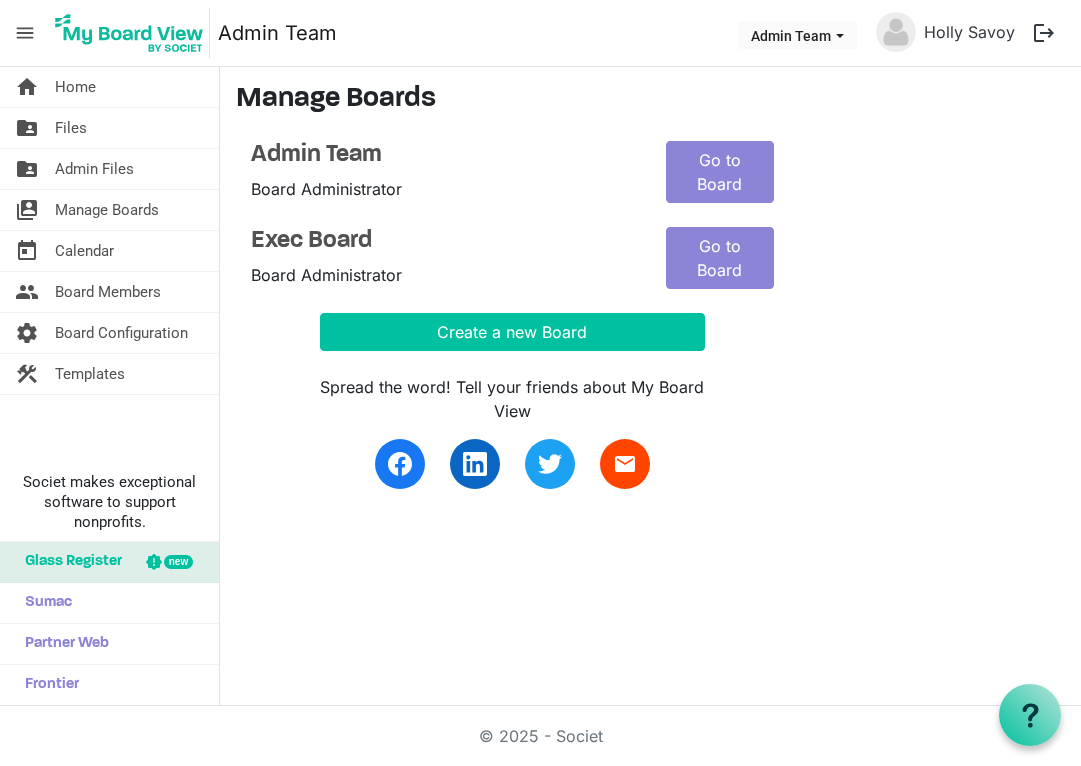 scroll, scrollTop: 0, scrollLeft: 0, axis: both 